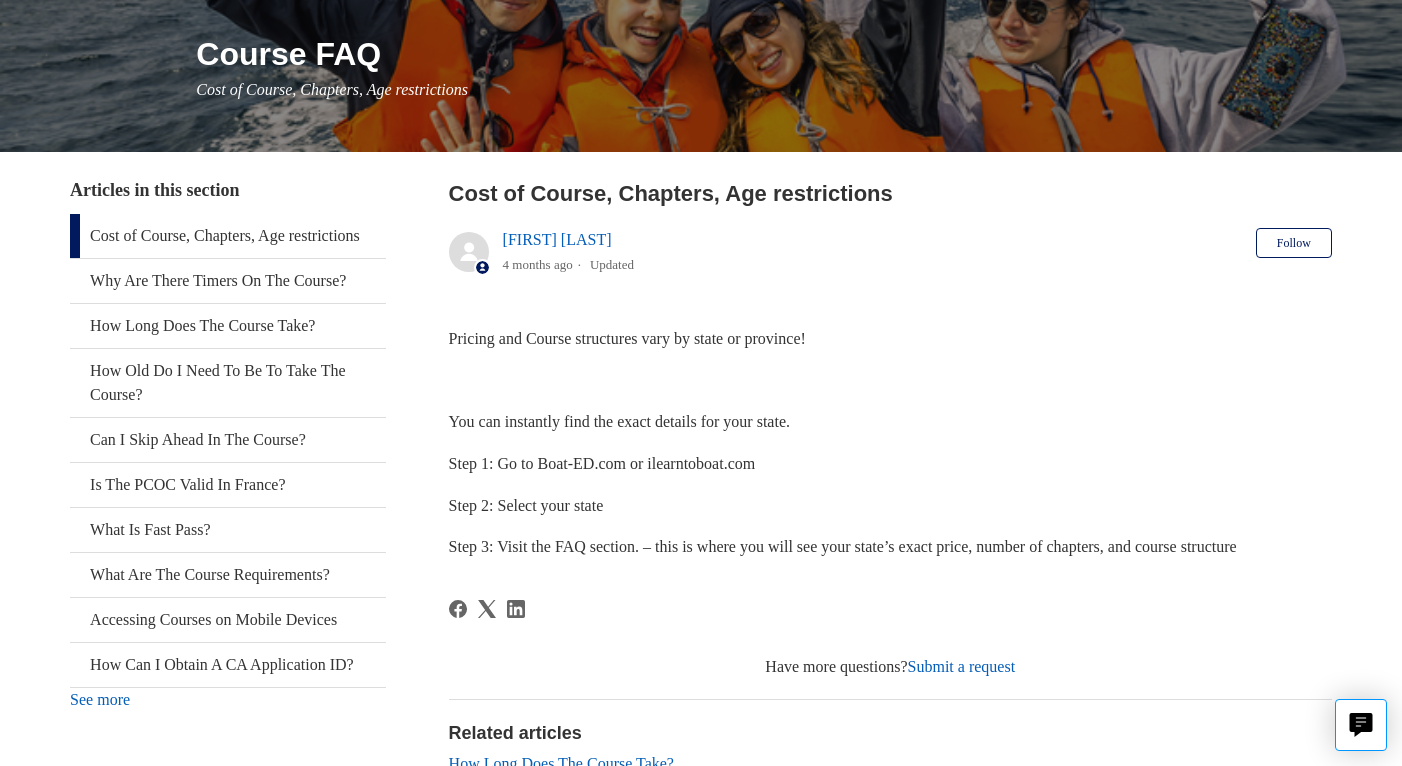 scroll, scrollTop: 233, scrollLeft: 0, axis: vertical 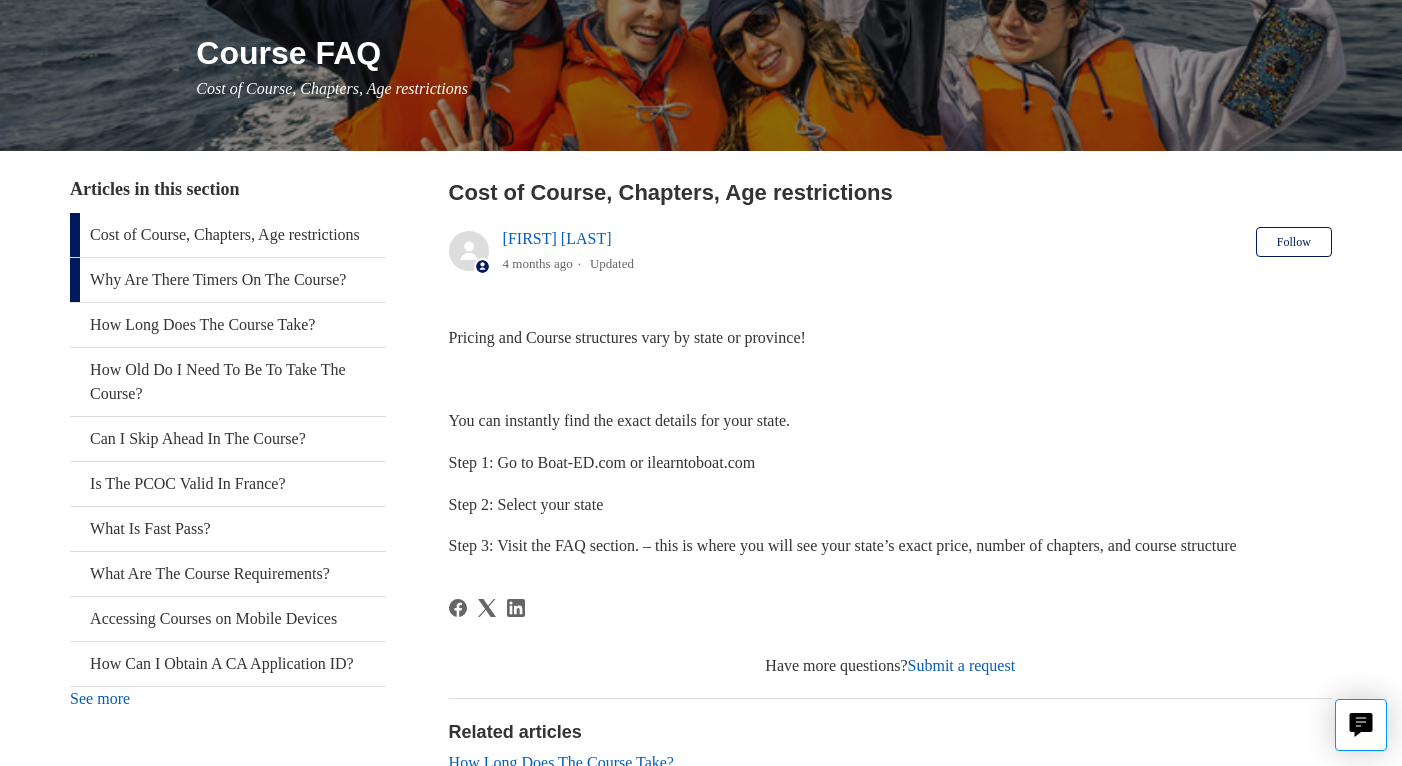 click on "Why Are There Timers On The Course?" at bounding box center (227, 280) 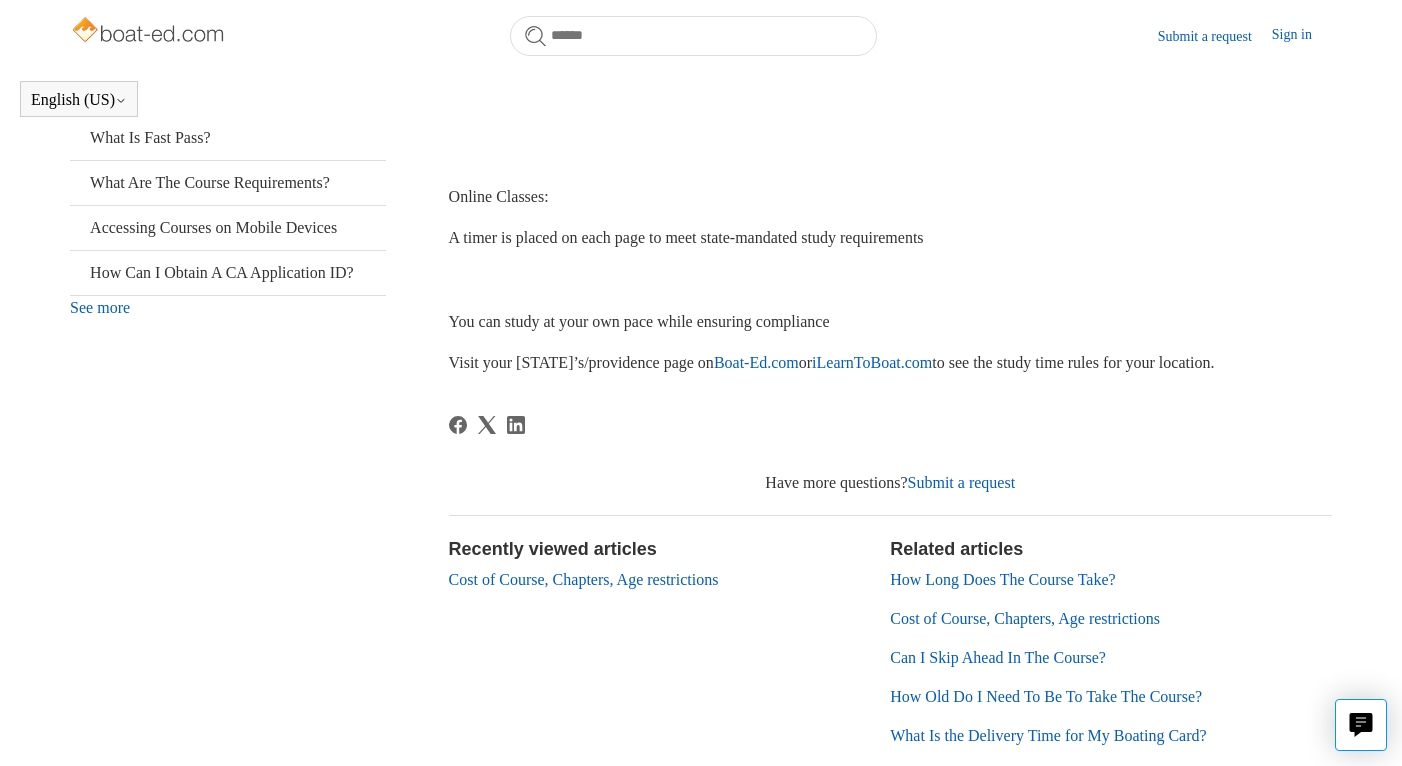 scroll, scrollTop: 590, scrollLeft: 0, axis: vertical 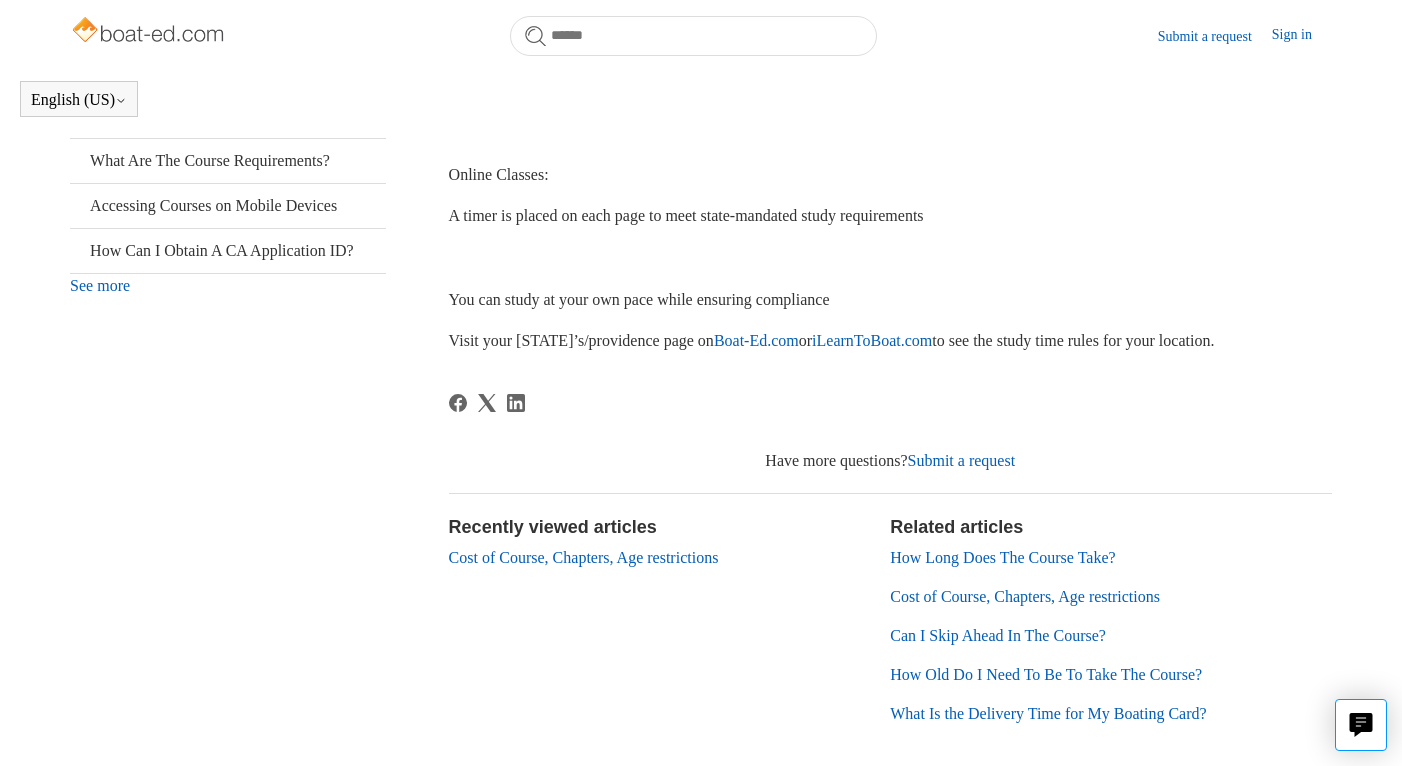 click on "Cost of Course, Chapters, Age restrictions" at bounding box center (1025, 596) 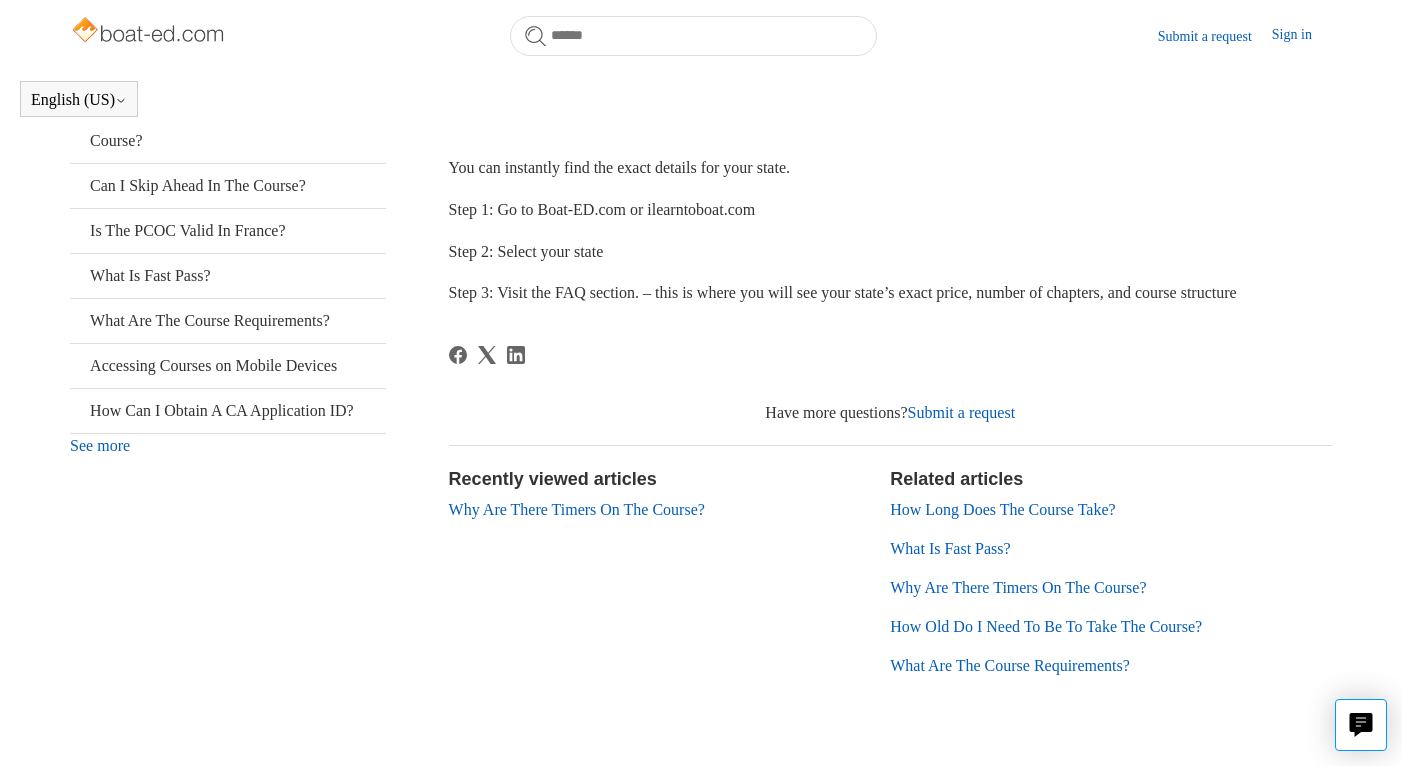 scroll, scrollTop: 434, scrollLeft: 0, axis: vertical 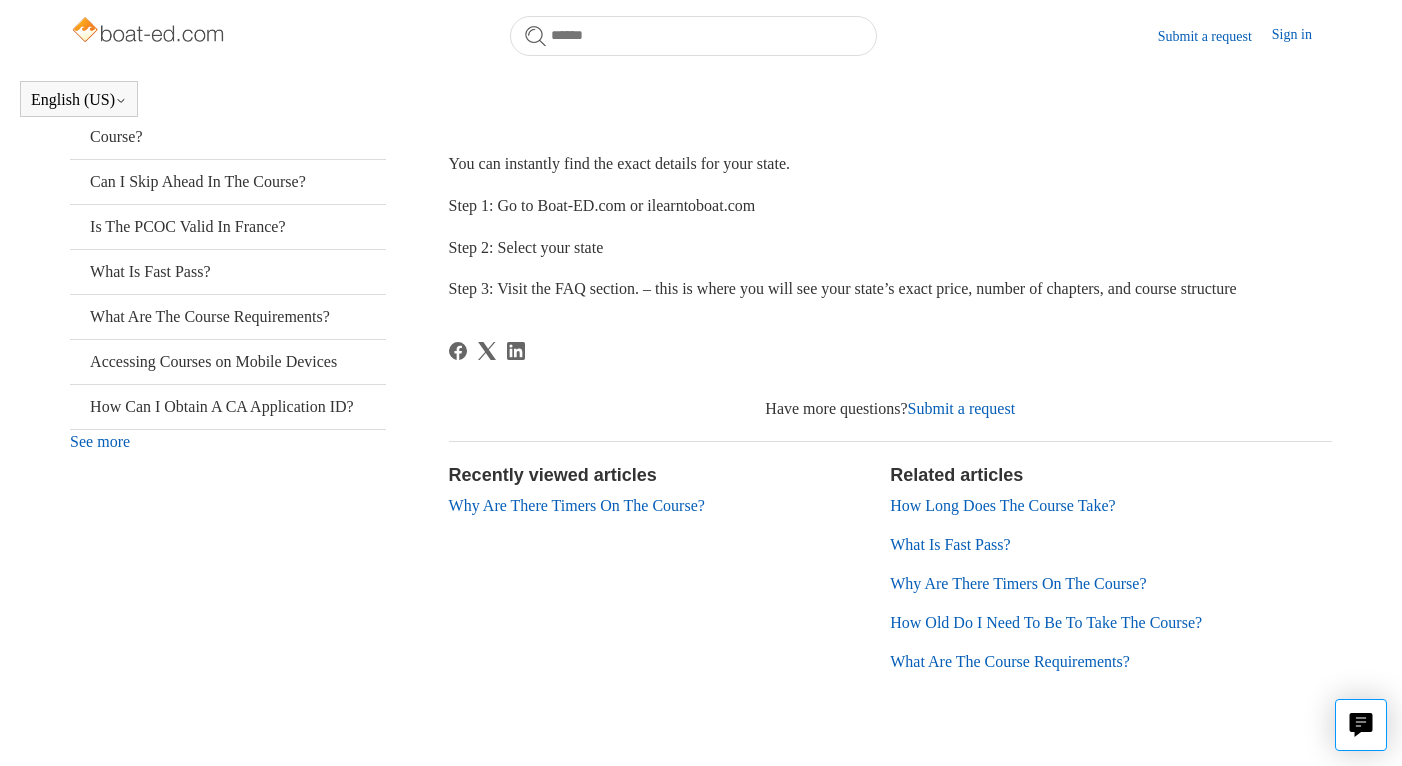 click on "How Old Do I Need To Be To Take The Course?" at bounding box center (1046, 622) 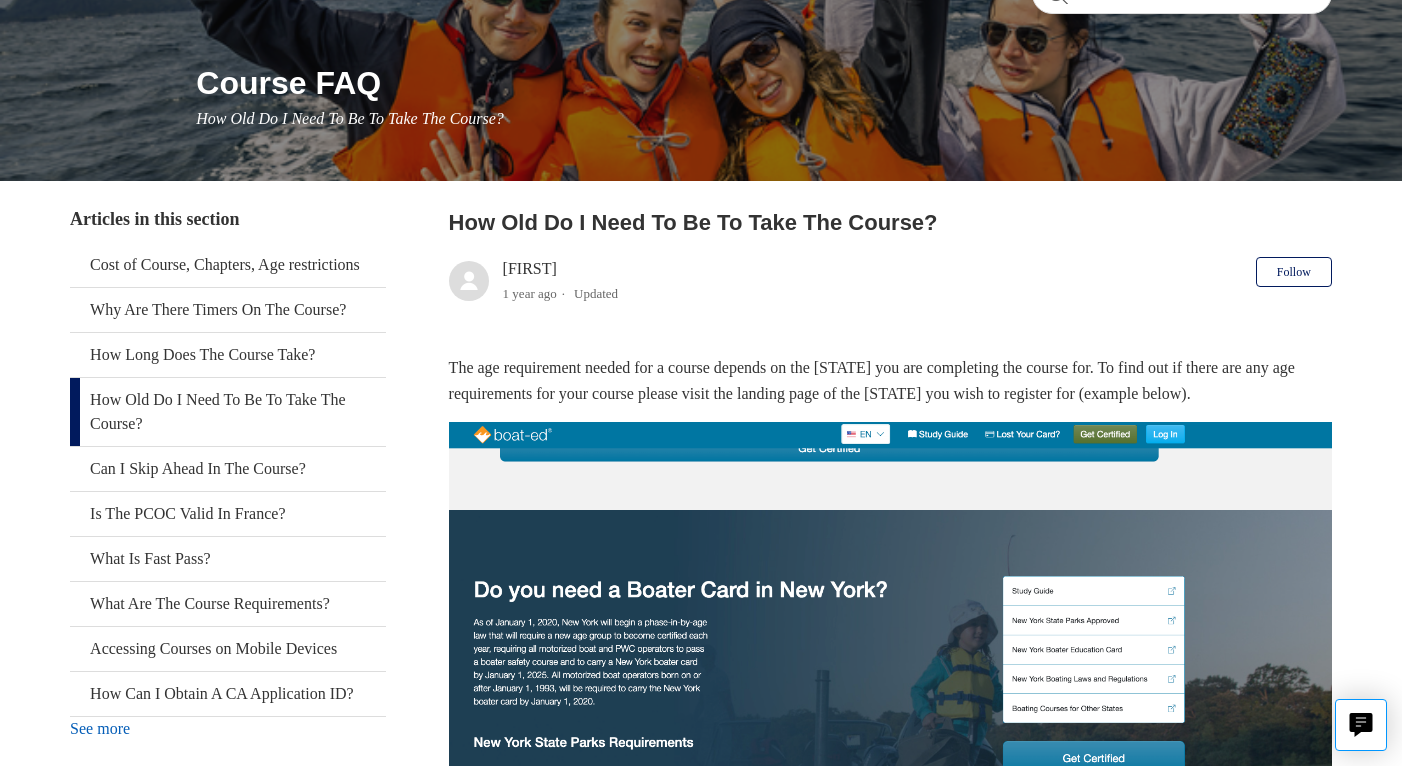 scroll, scrollTop: 197, scrollLeft: 0, axis: vertical 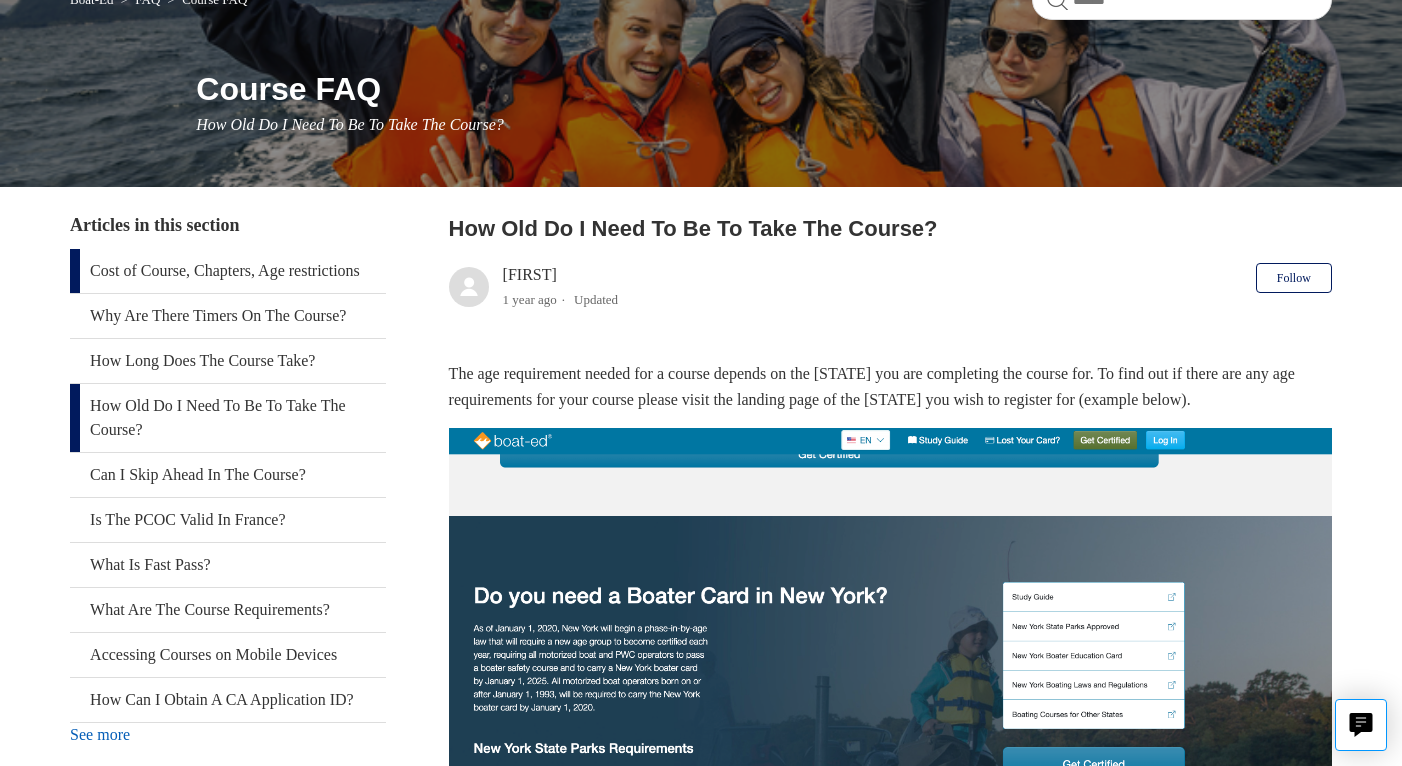 click on "Cost of Course, Chapters, Age restrictions" at bounding box center [227, 271] 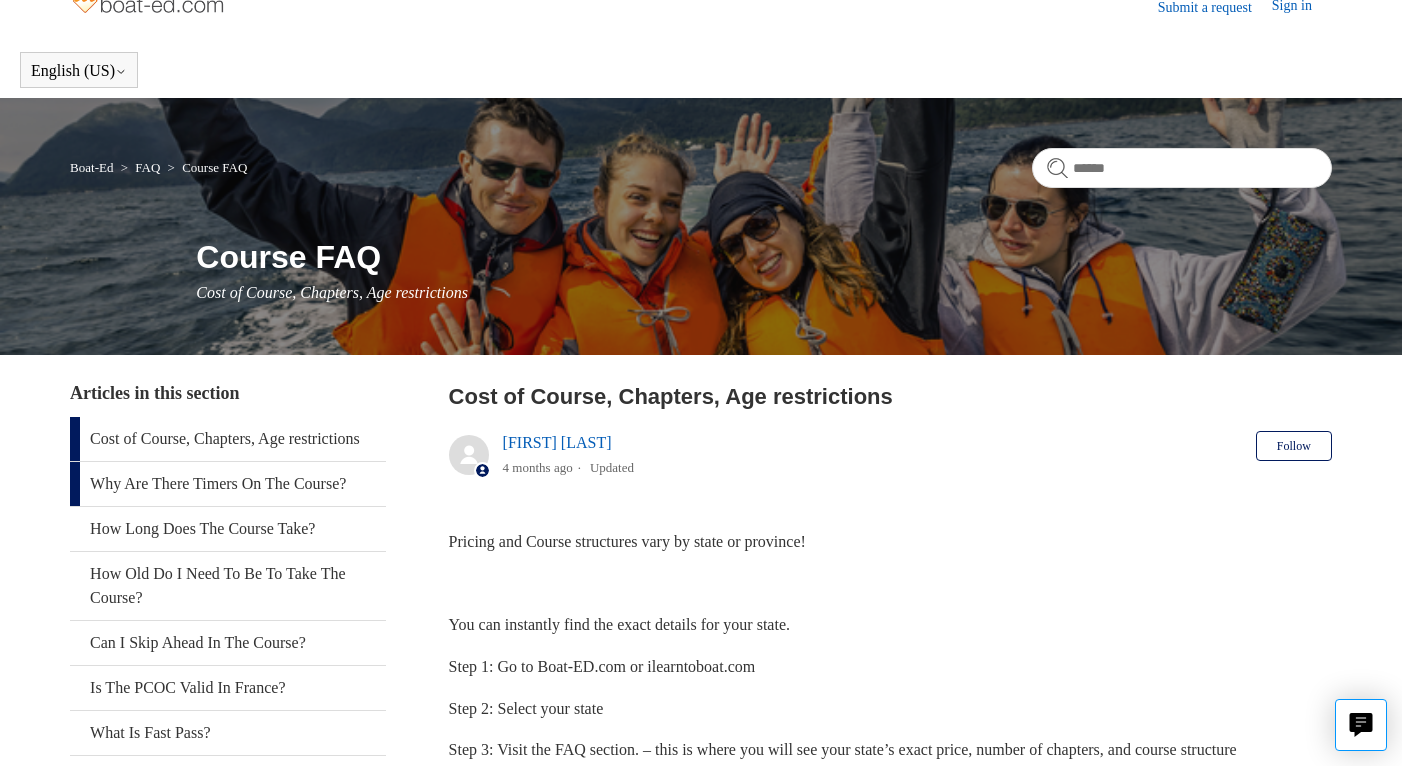scroll, scrollTop: 0, scrollLeft: 0, axis: both 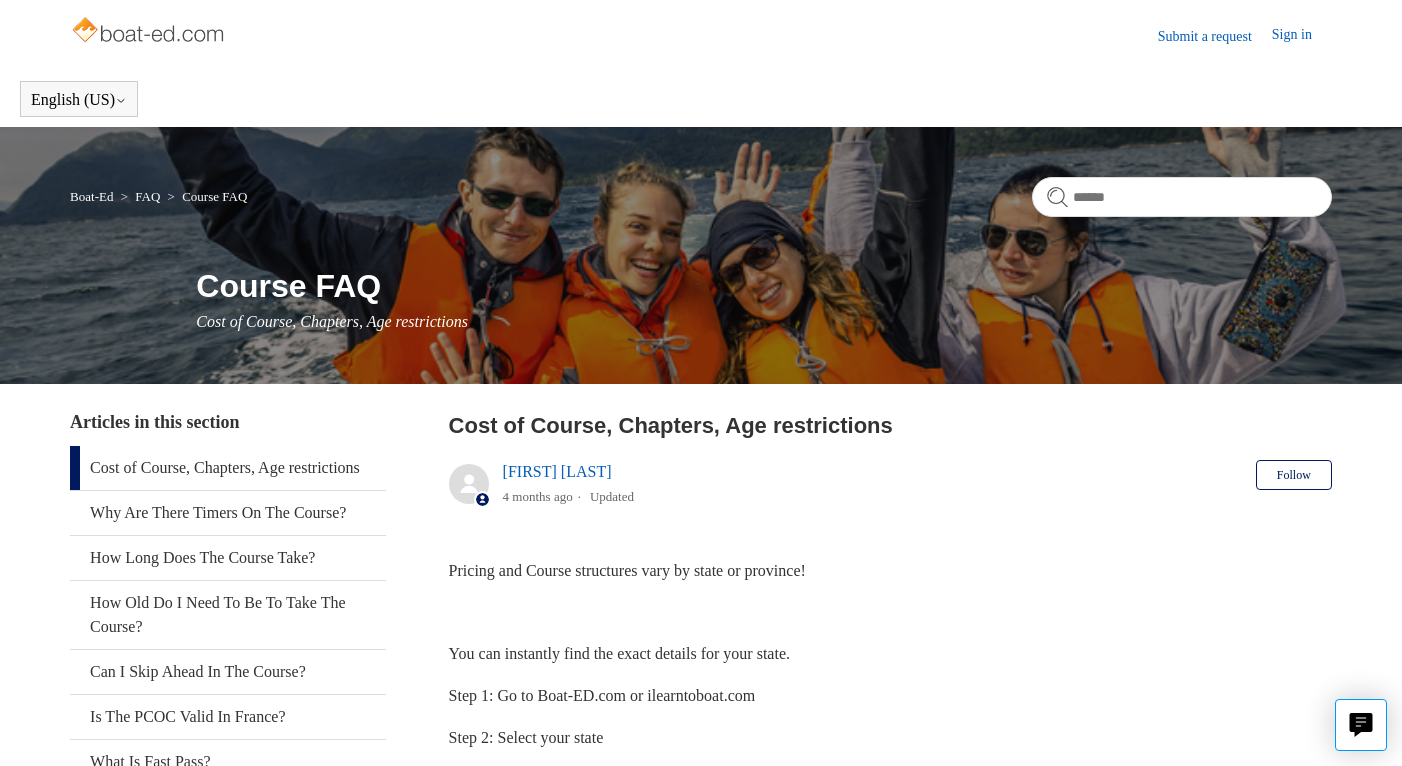 click on "Boat-Ed" at bounding box center (91, 196) 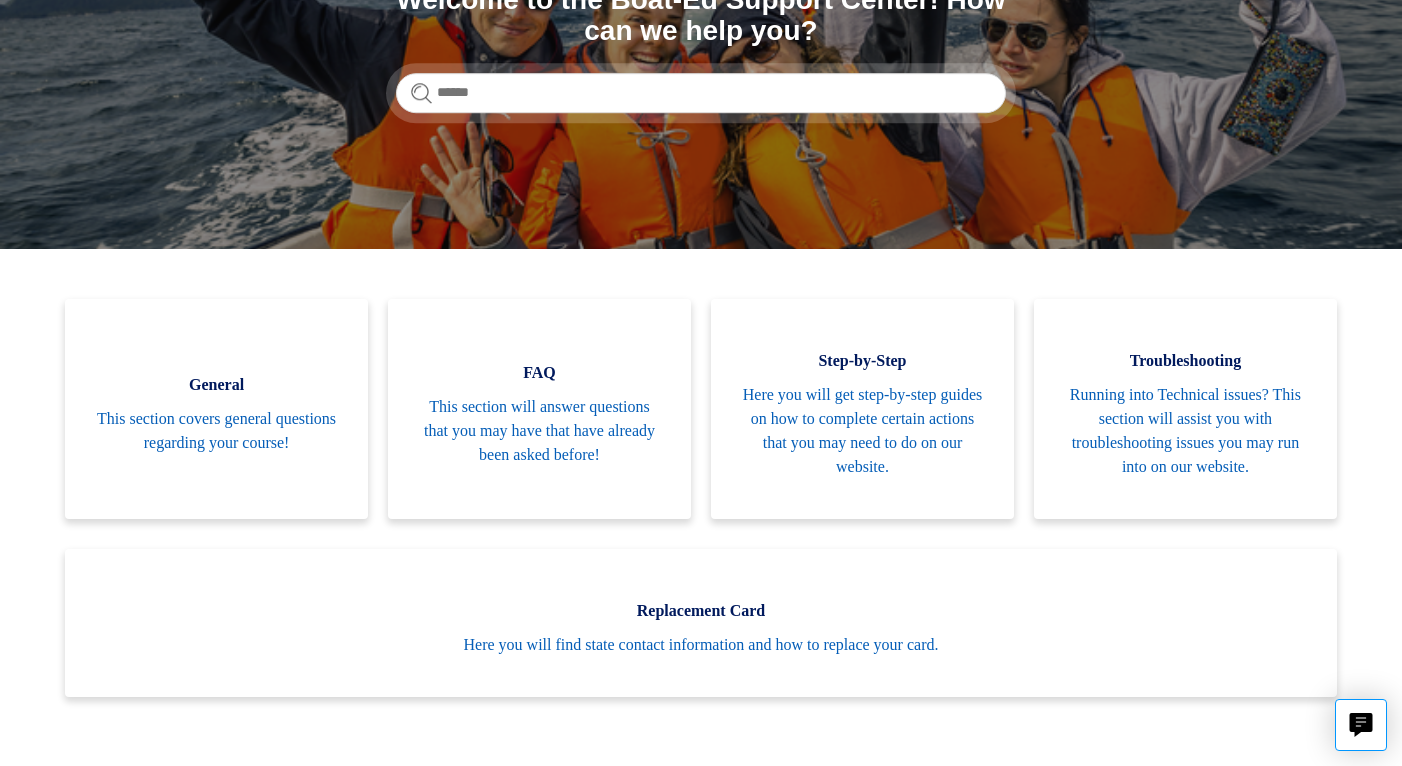 scroll, scrollTop: 288, scrollLeft: 0, axis: vertical 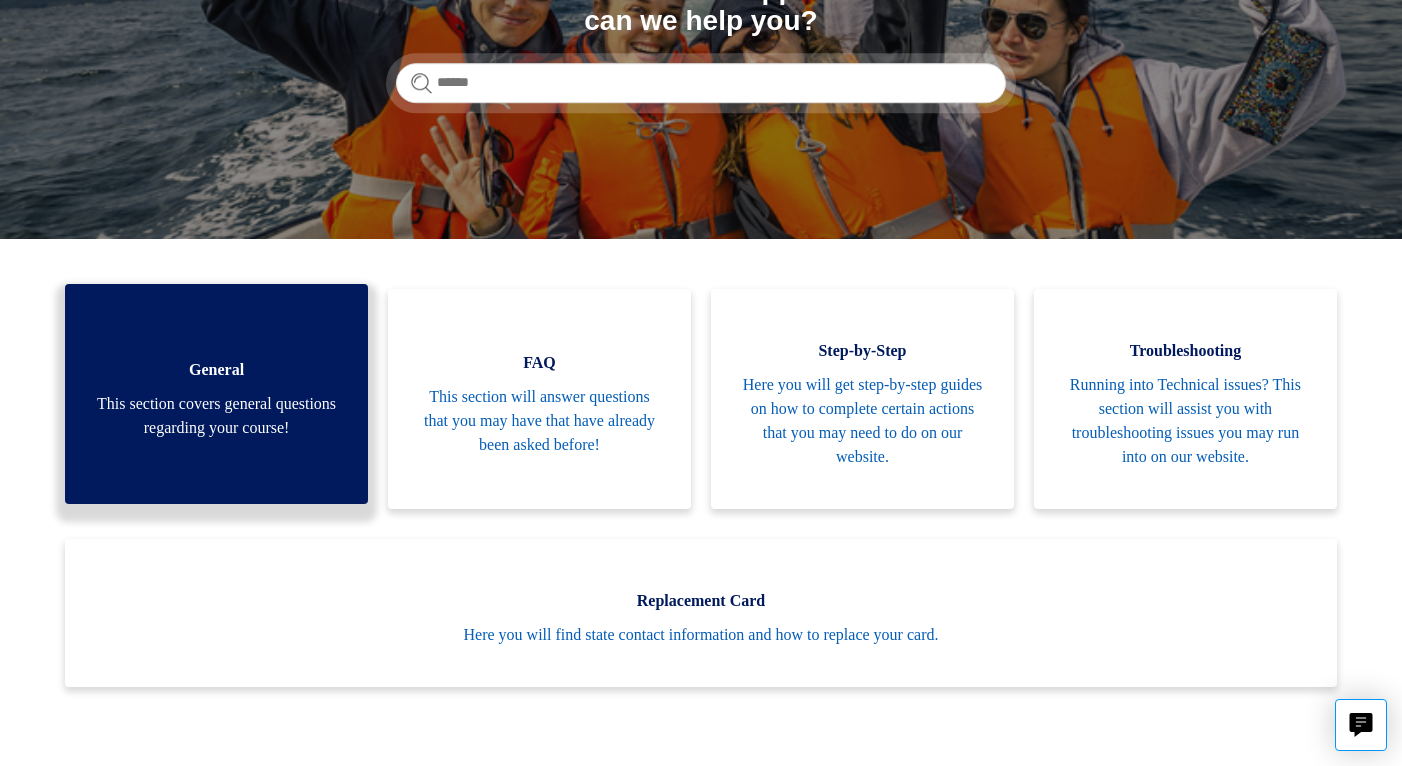 click on "This section covers general questions regarding your course!" at bounding box center [216, 416] 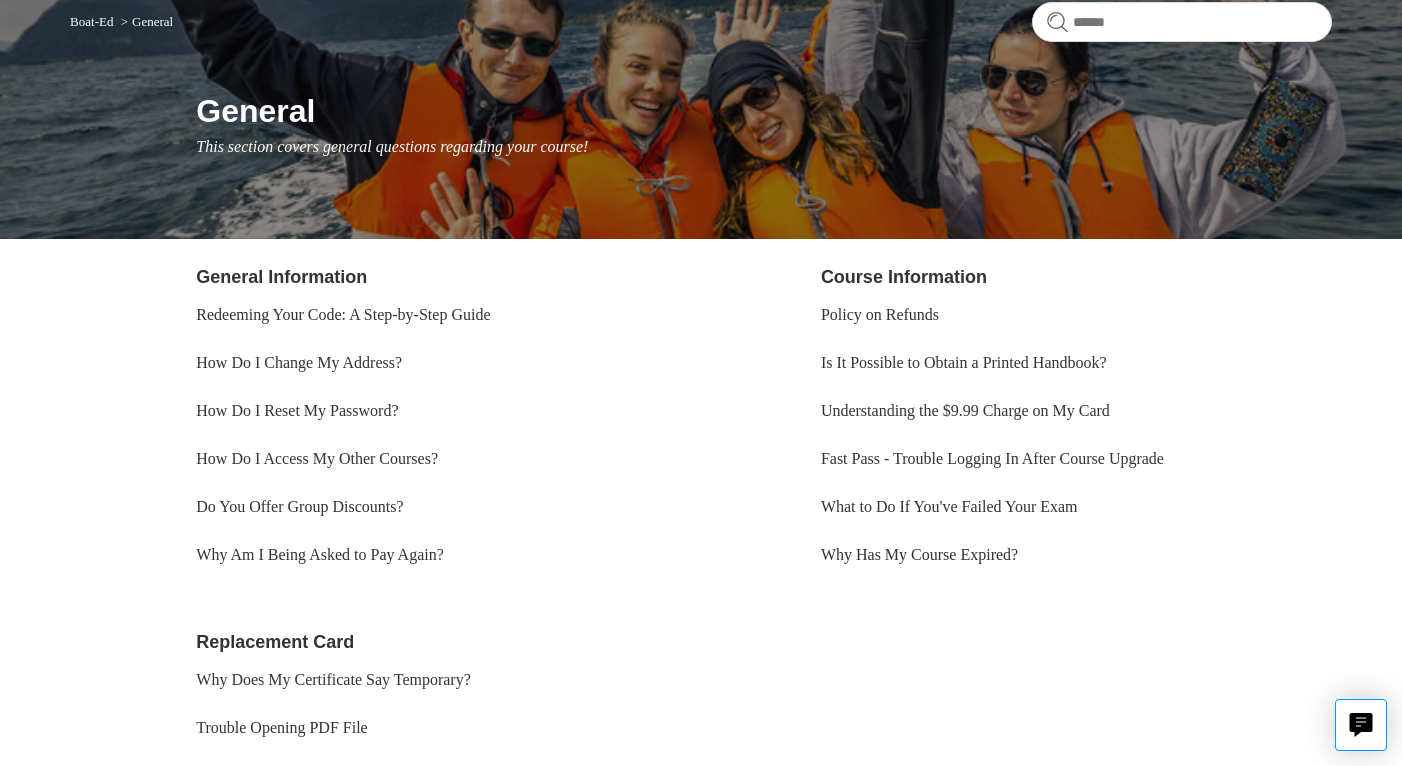 scroll, scrollTop: 198, scrollLeft: 0, axis: vertical 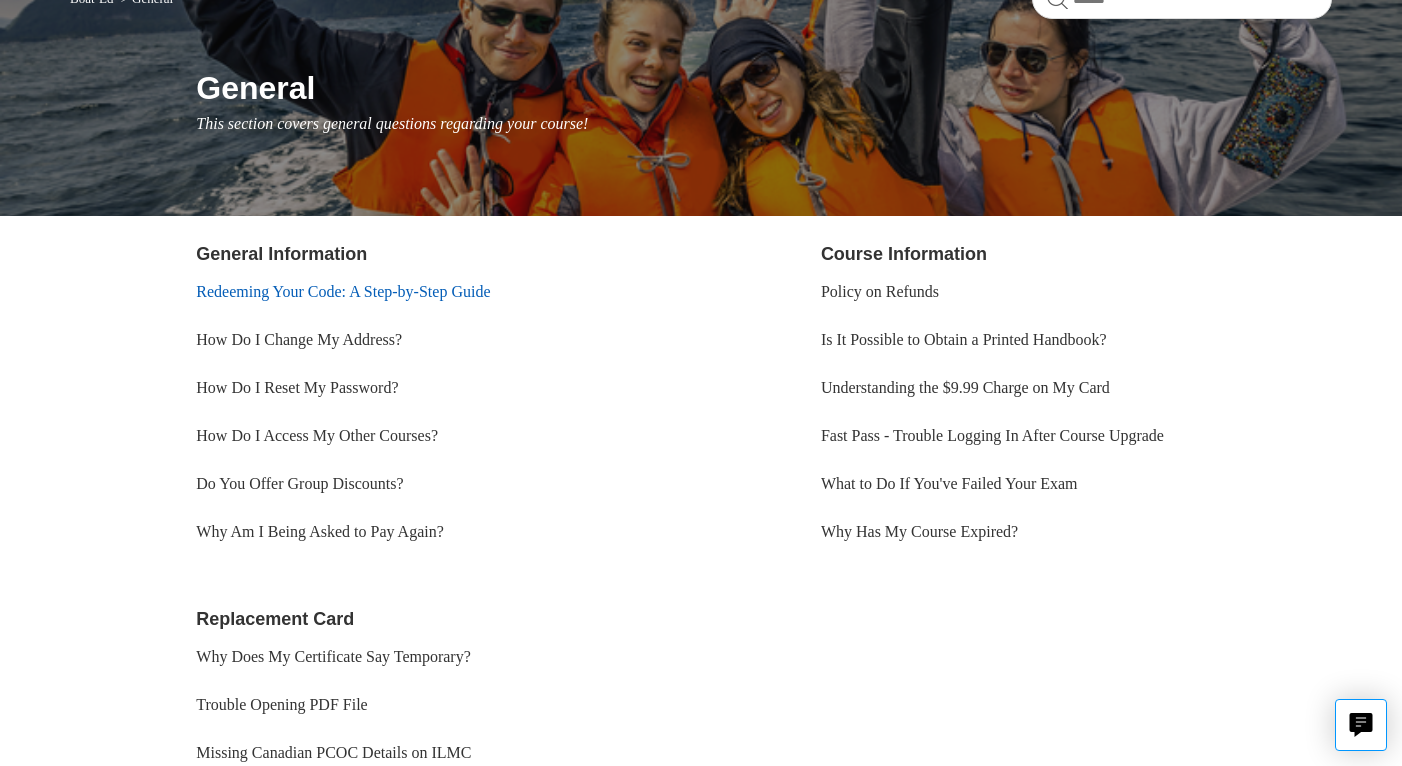 click on "Redeeming Your Code: A Step-by-Step Guide" at bounding box center (343, 291) 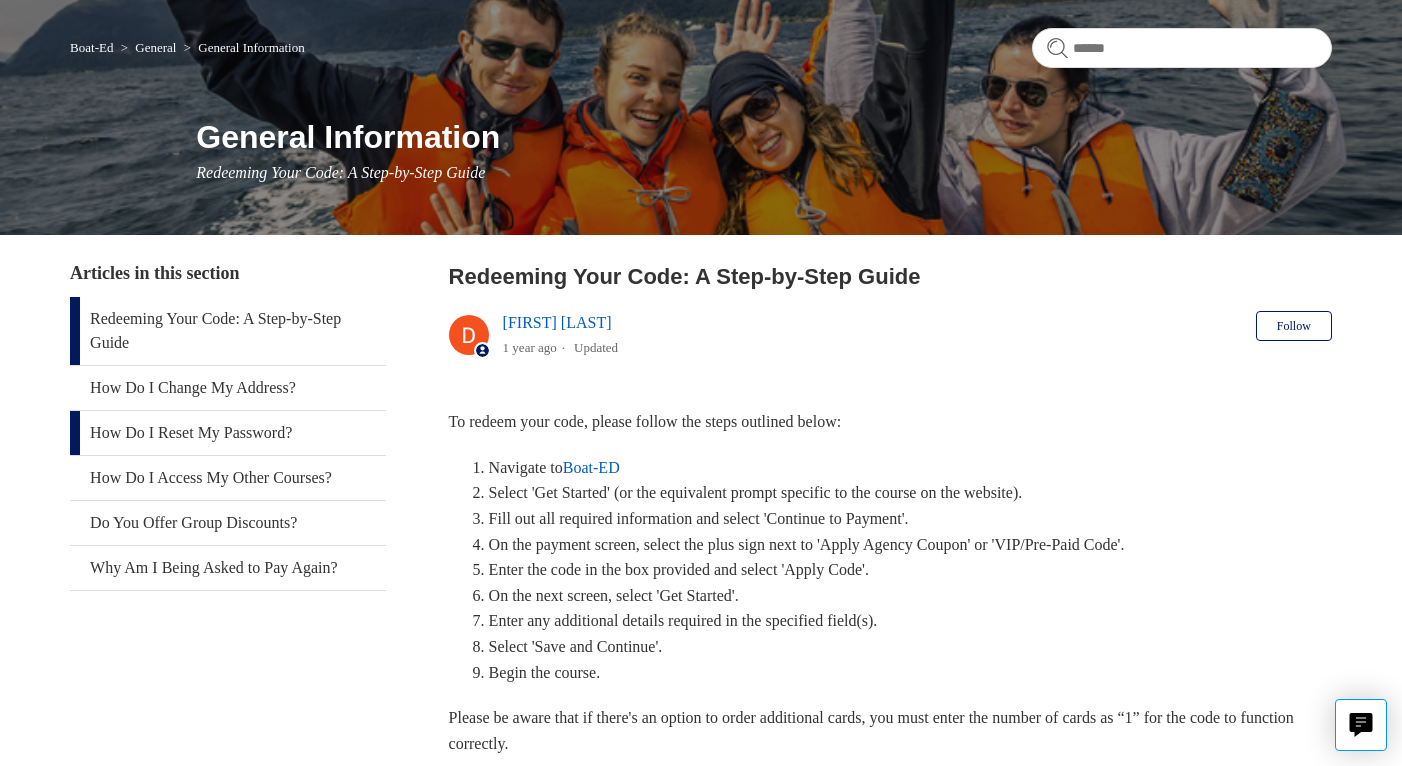 scroll, scrollTop: 164, scrollLeft: 0, axis: vertical 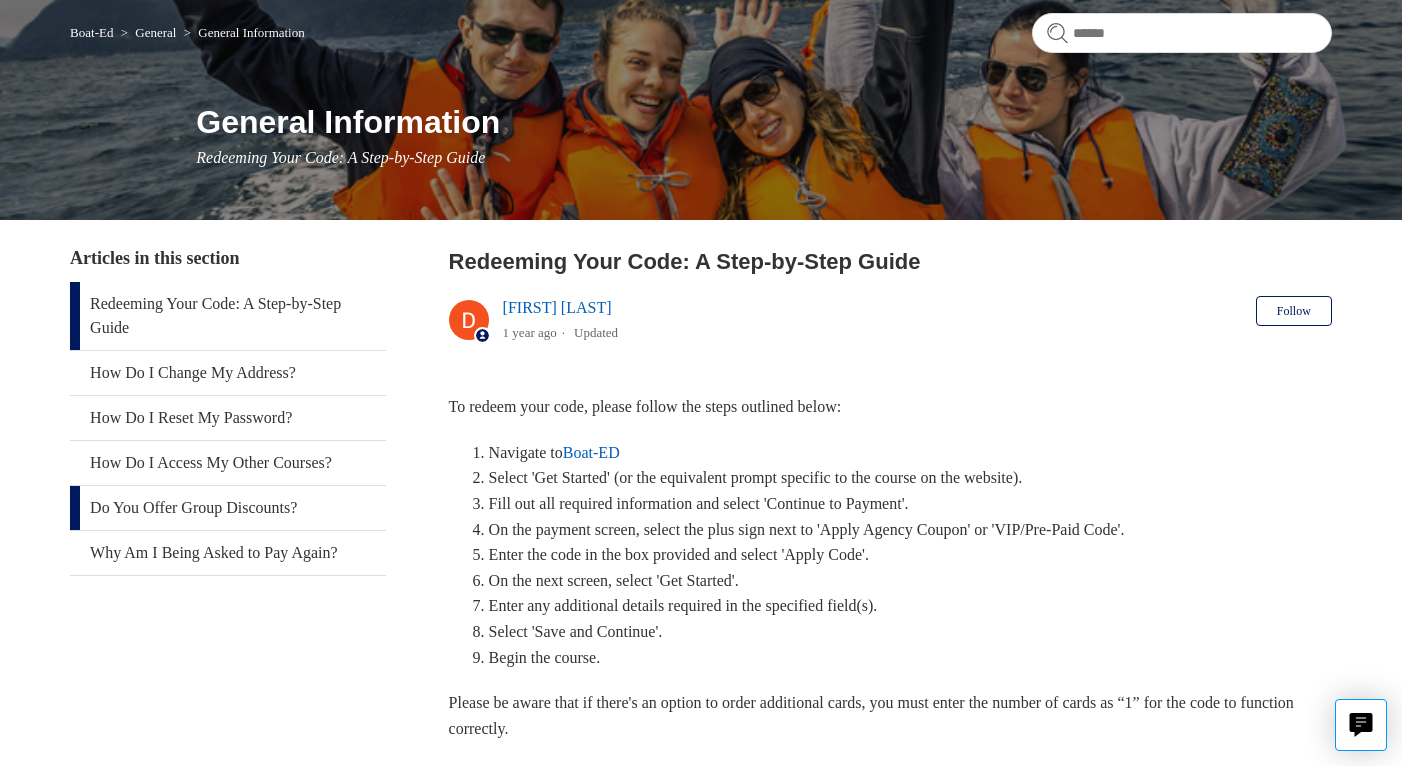 click on "Do You Offer Group Discounts?" at bounding box center (227, 508) 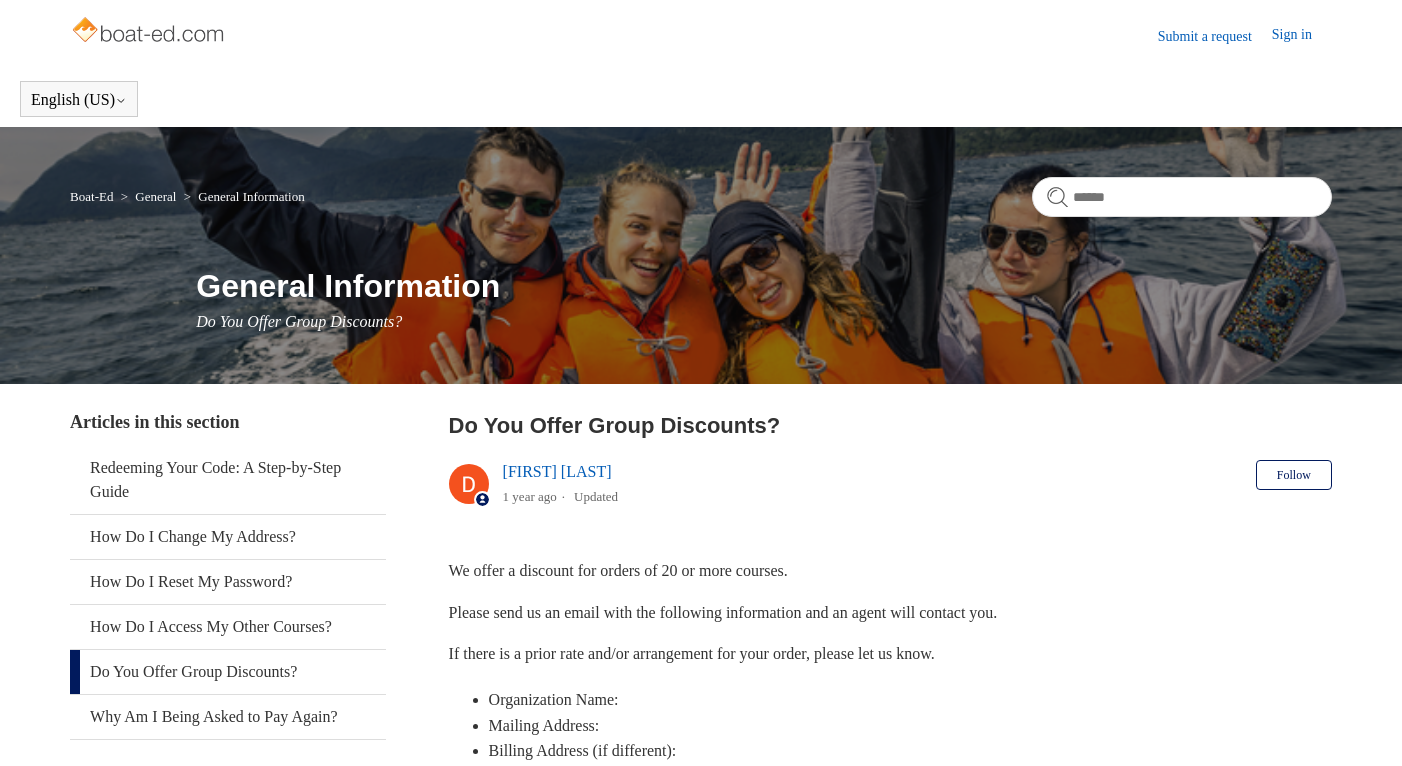 scroll, scrollTop: 0, scrollLeft: 0, axis: both 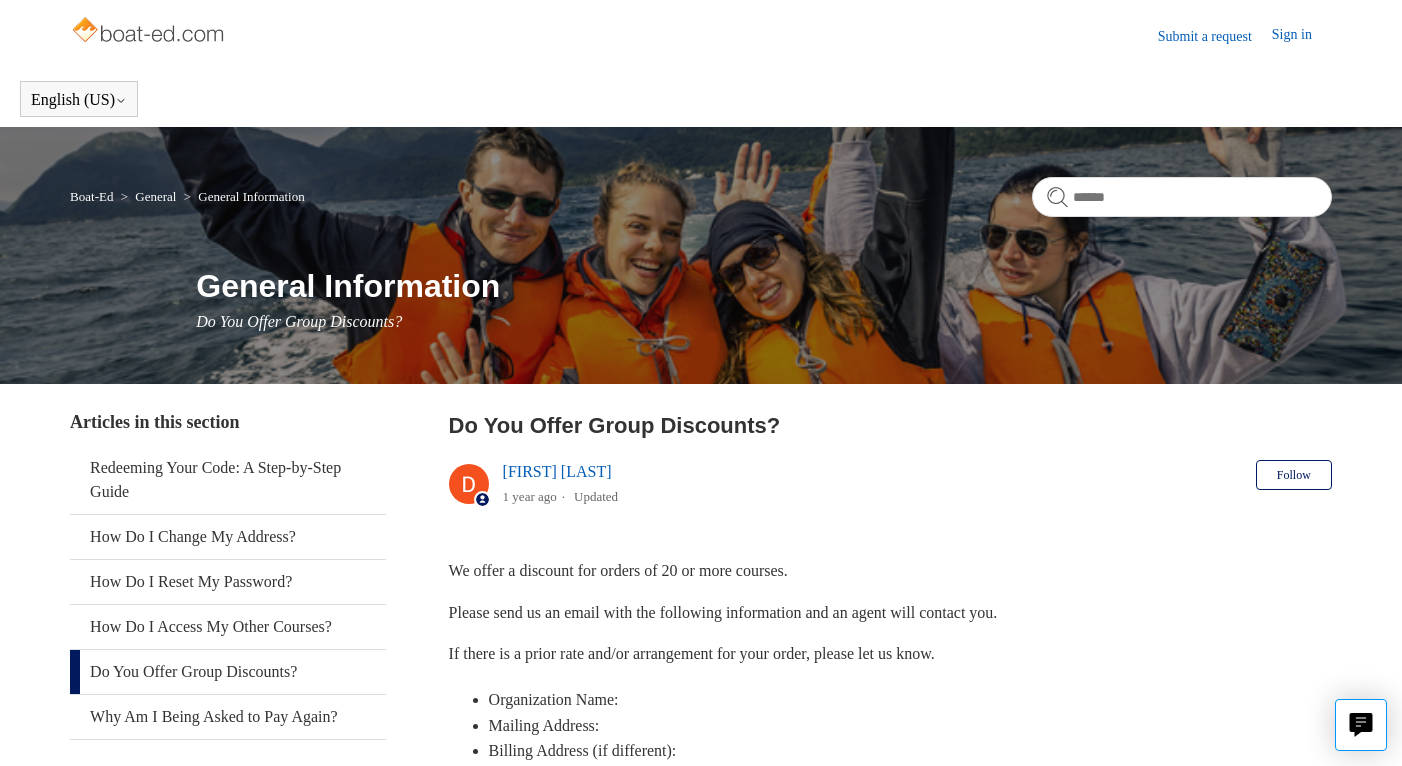 click at bounding box center (149, 32) 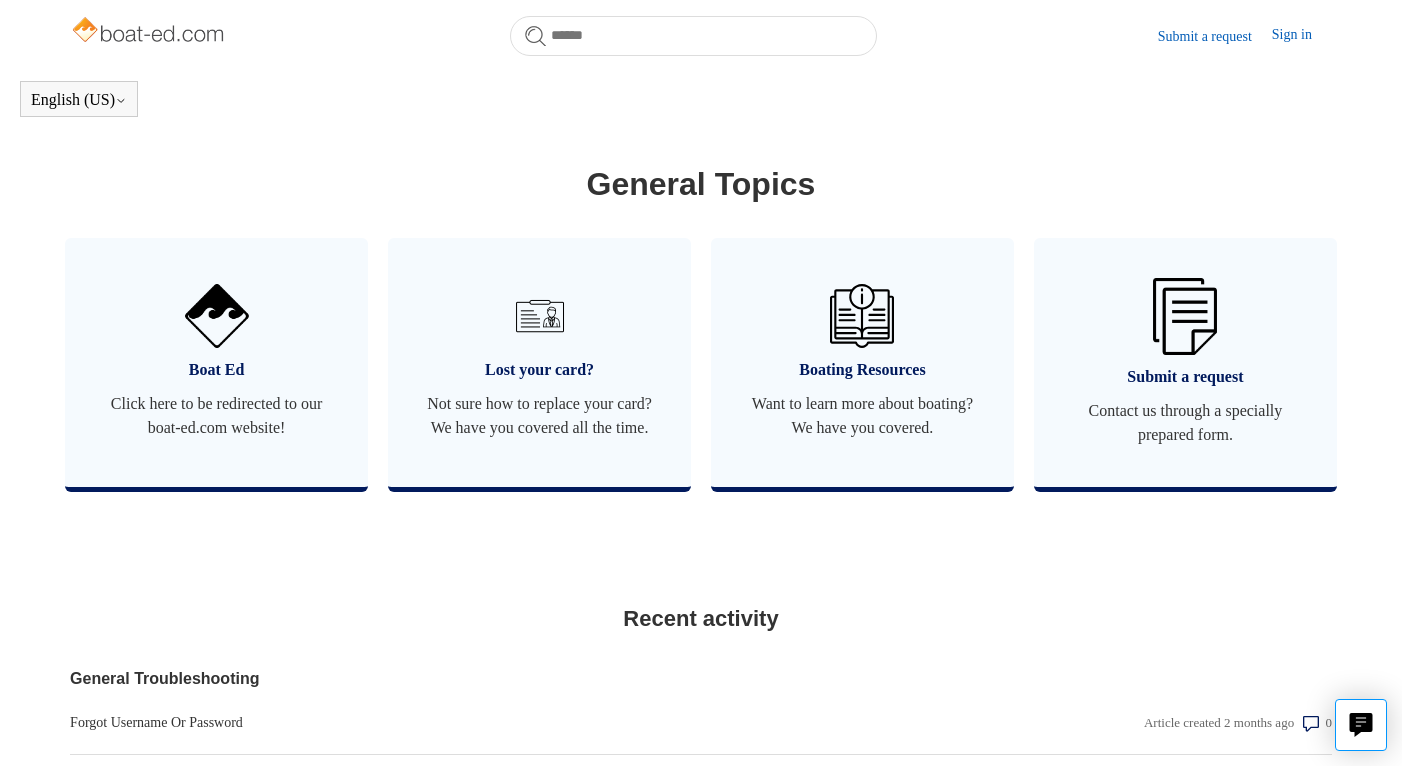 scroll, scrollTop: 1118, scrollLeft: 0, axis: vertical 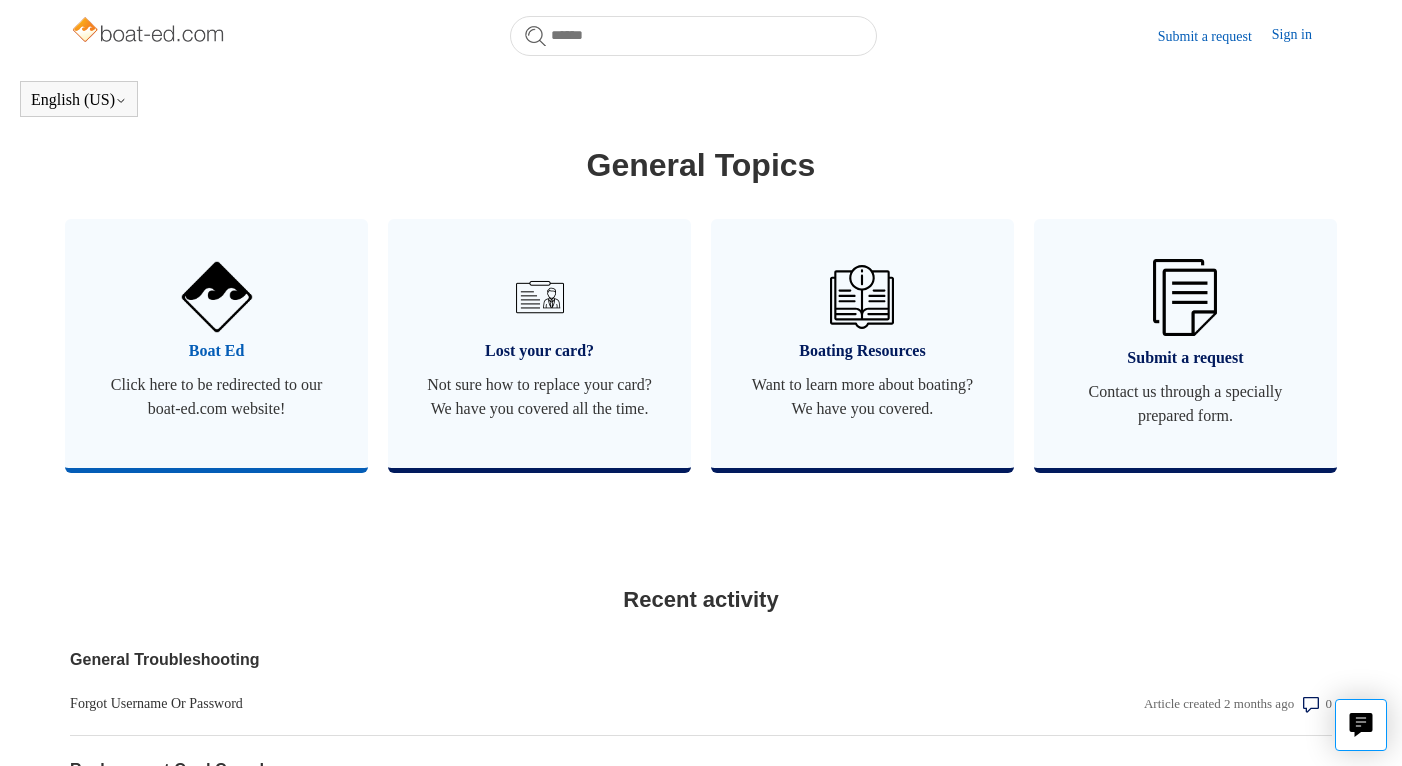 click on "Boat Ed" at bounding box center [216, 351] 